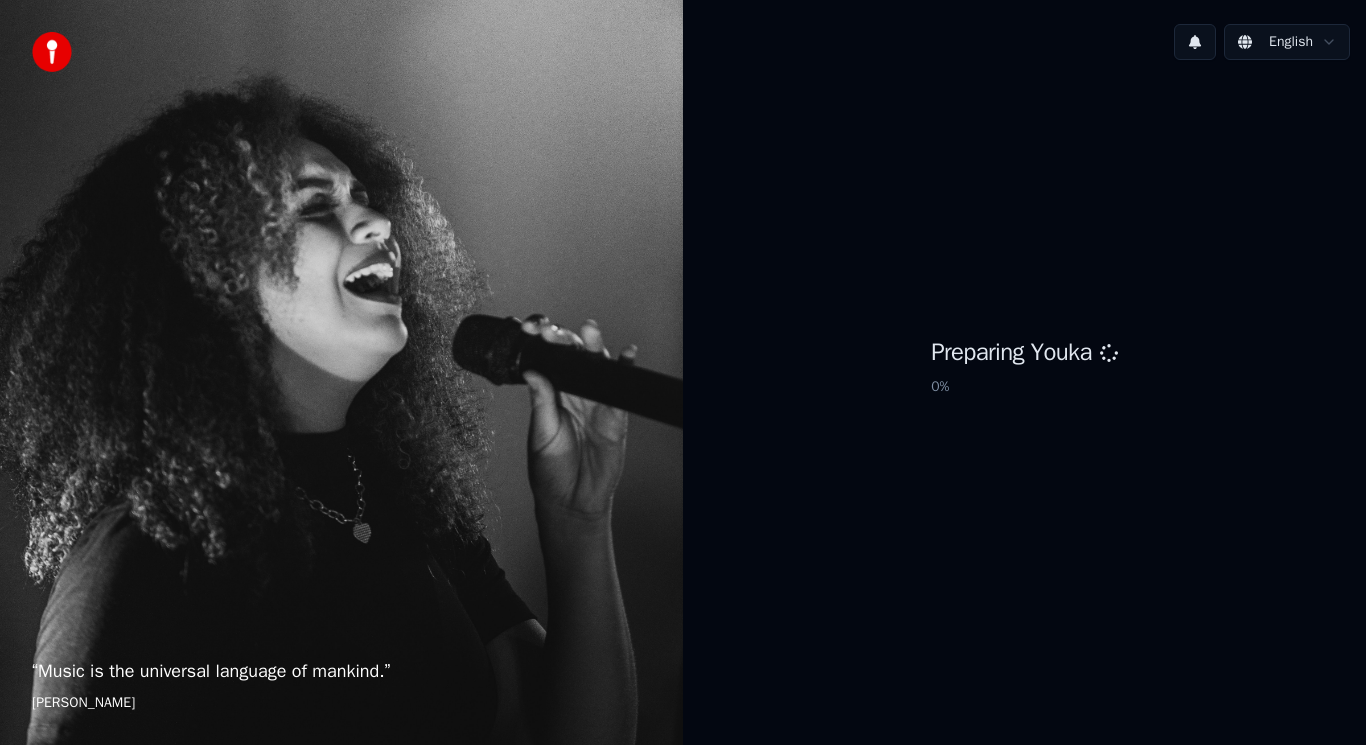 scroll, scrollTop: 0, scrollLeft: 0, axis: both 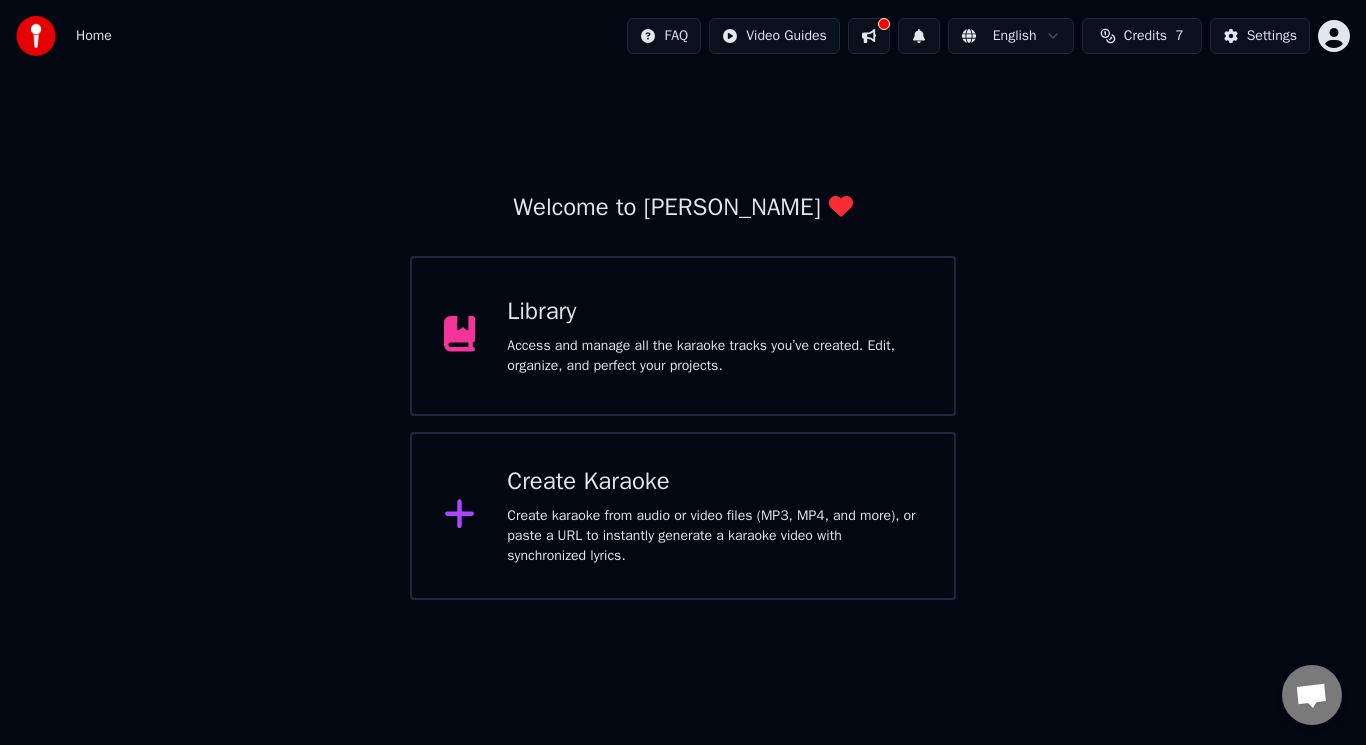 click on "Create Karaoke" at bounding box center (714, 482) 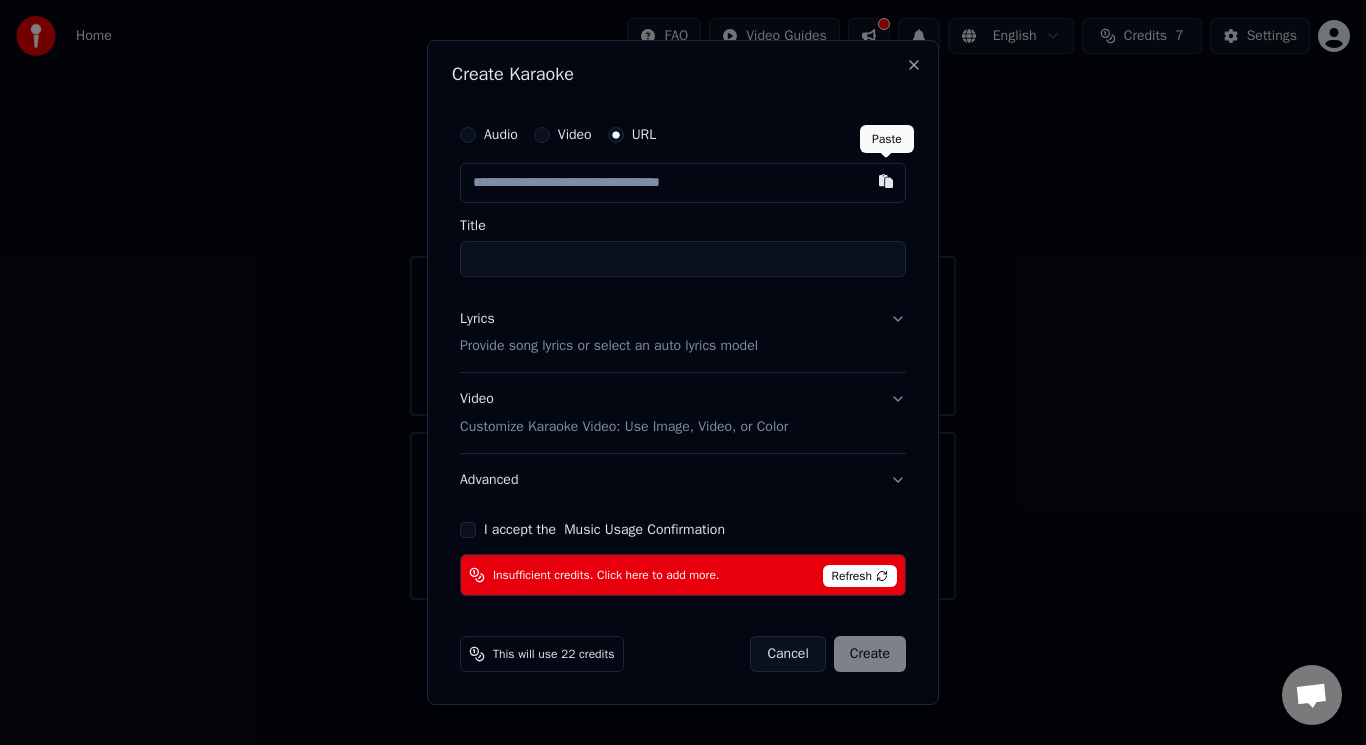 click at bounding box center (886, 181) 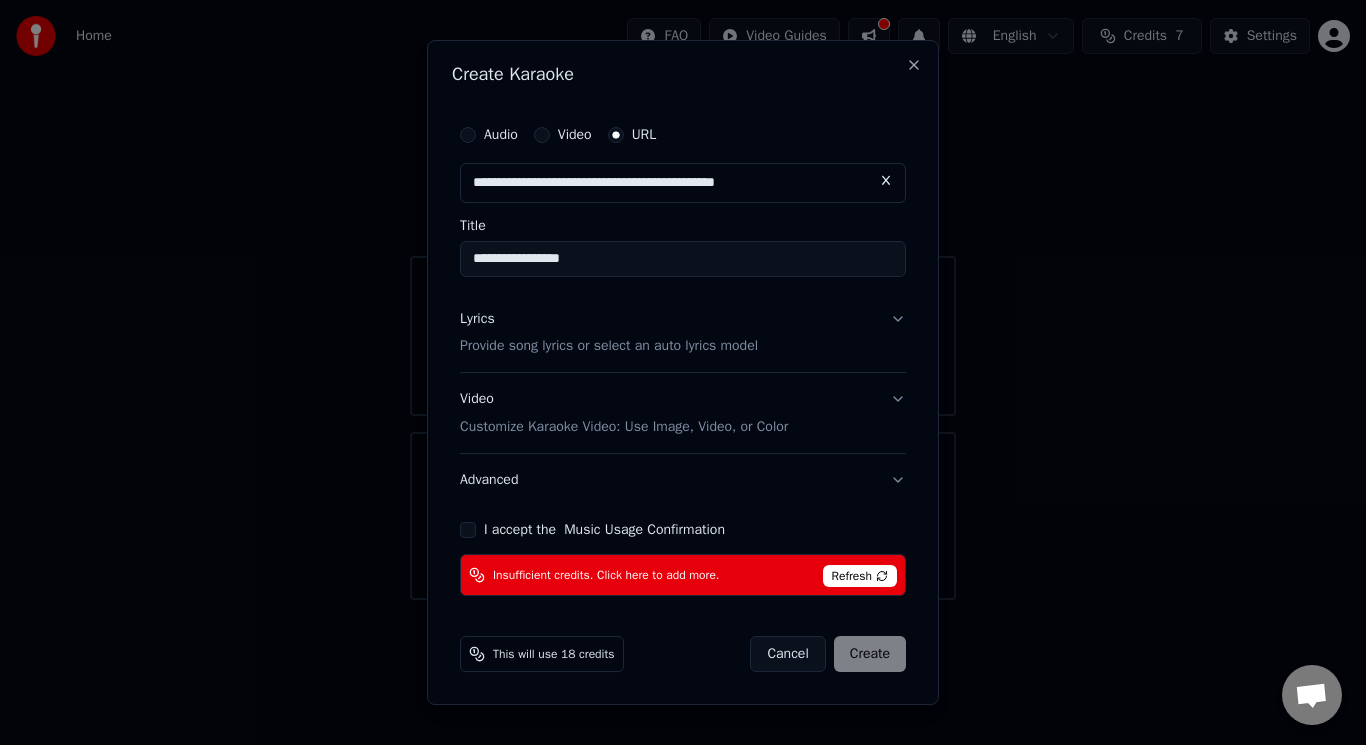 click on "Refresh" at bounding box center [860, 576] 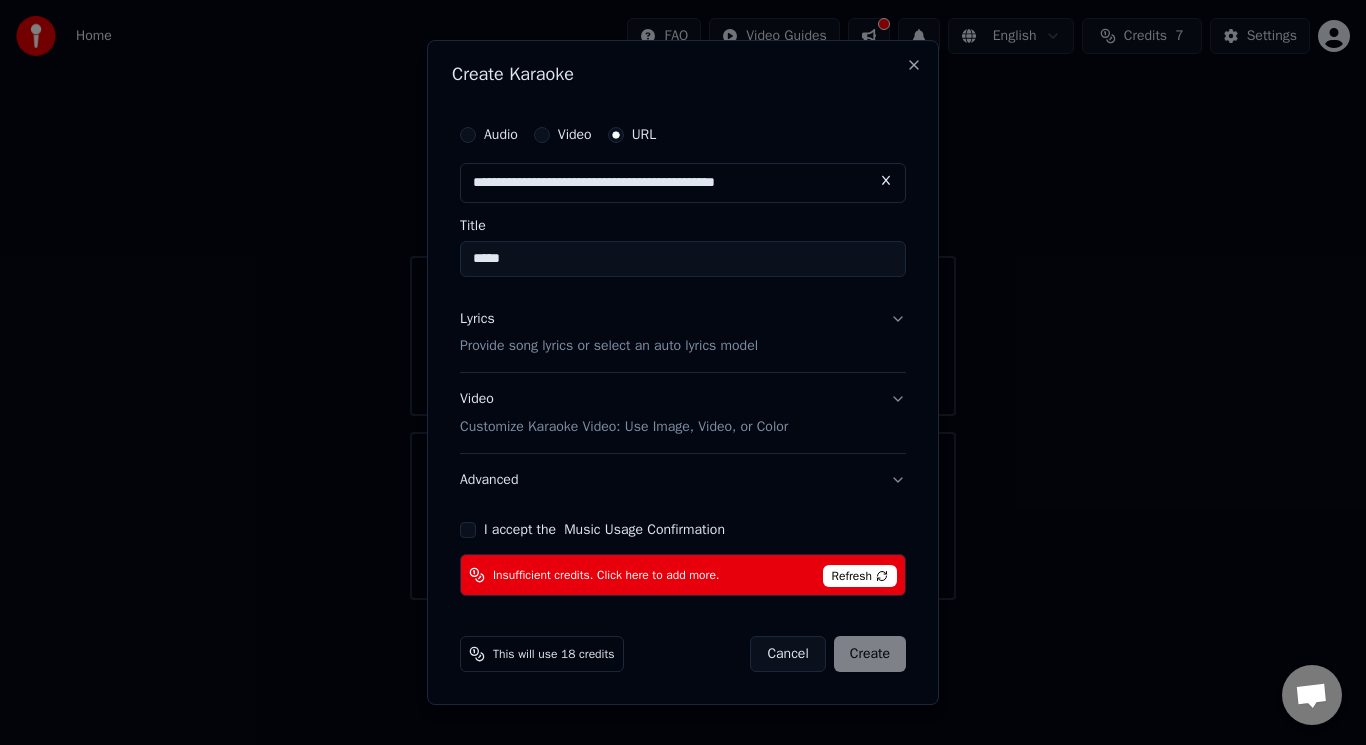 click on "*****" at bounding box center [683, 259] 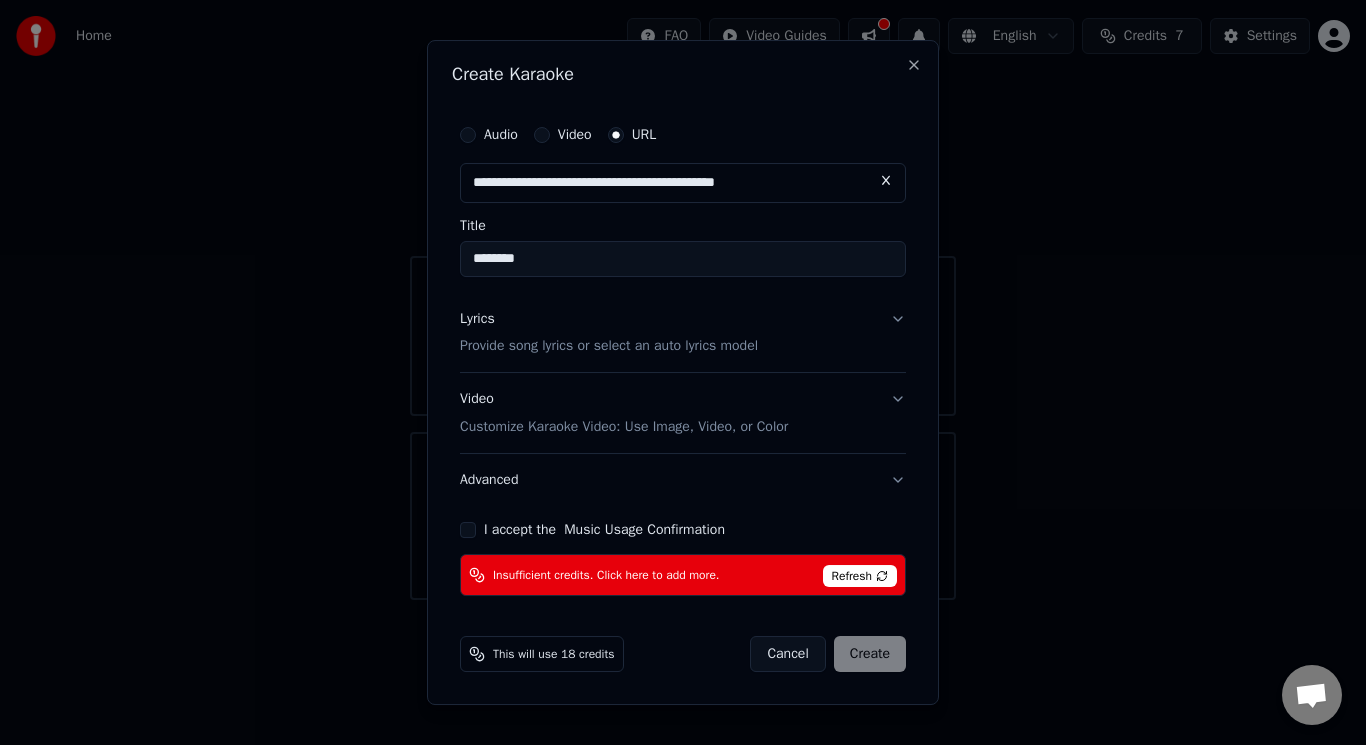paste on "**********" 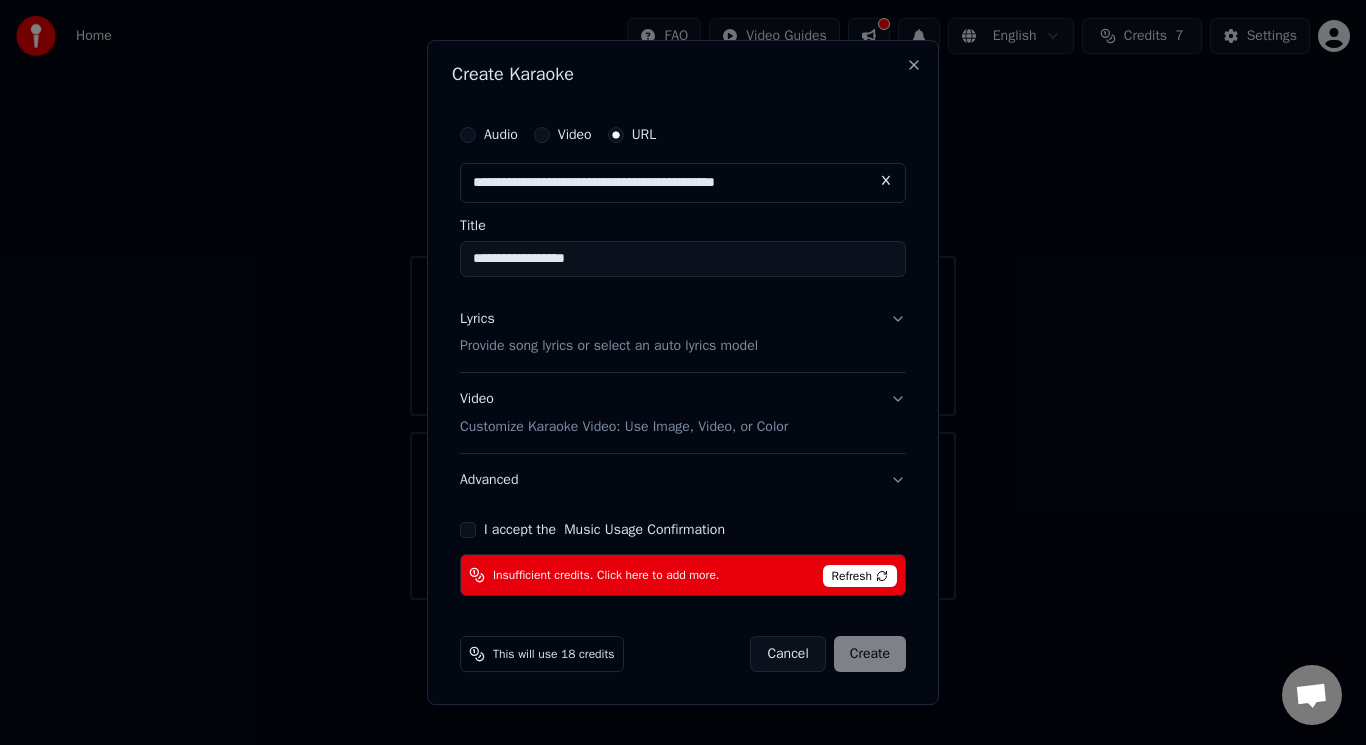 type on "**********" 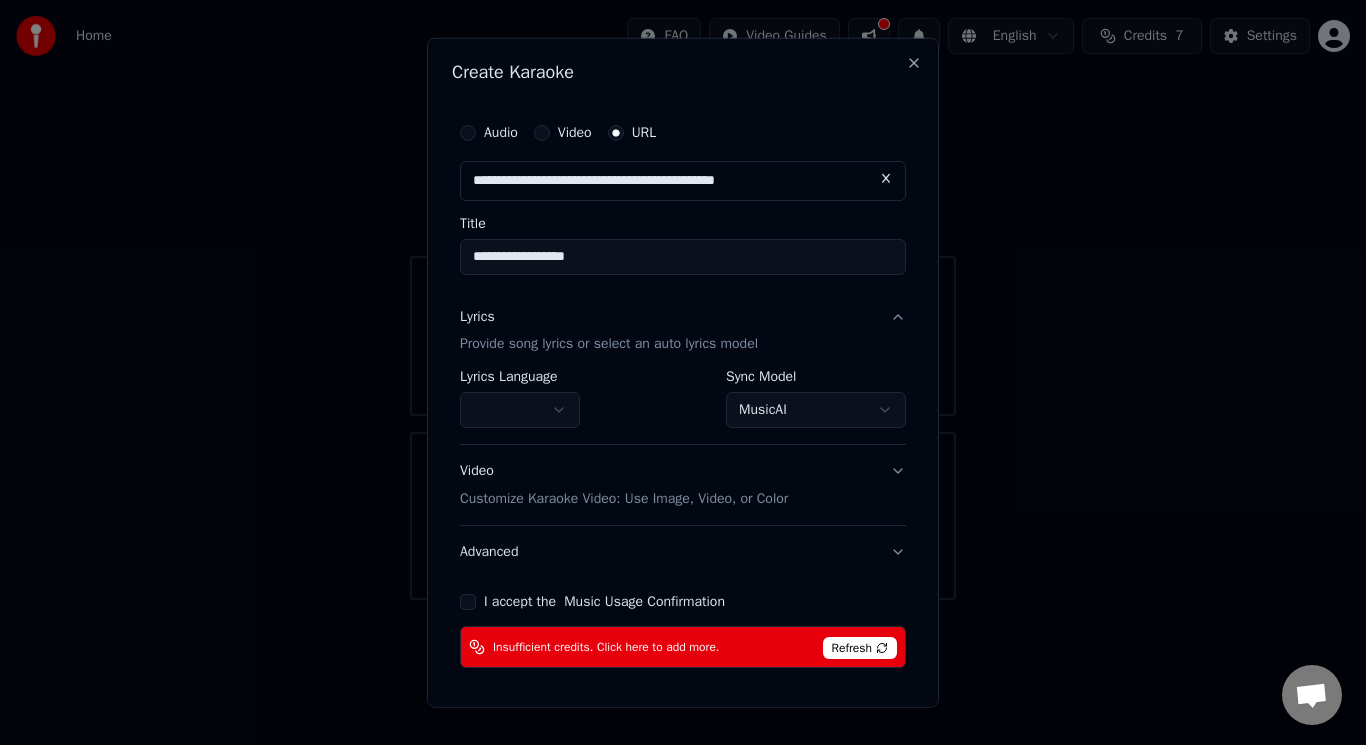scroll, scrollTop: 69, scrollLeft: 0, axis: vertical 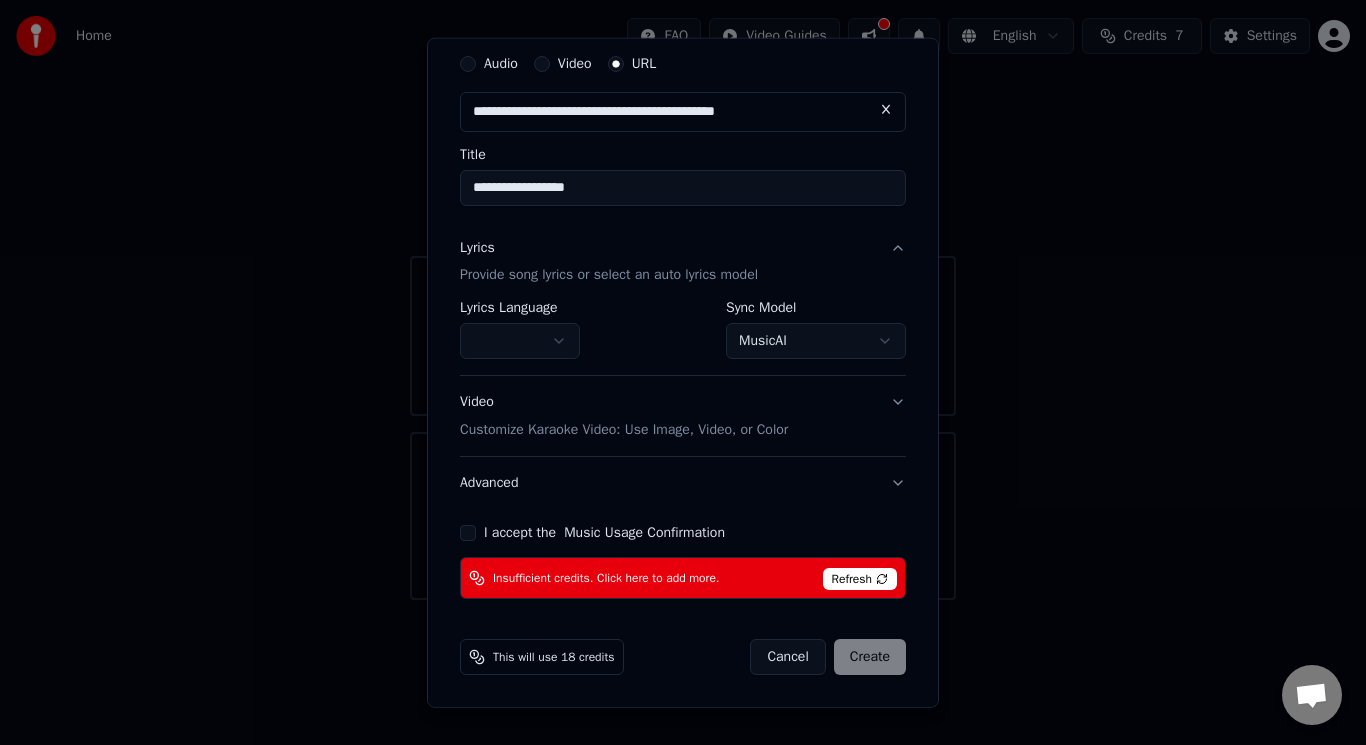 click on "Lyrics Provide song lyrics or select an auto lyrics model" at bounding box center [683, 261] 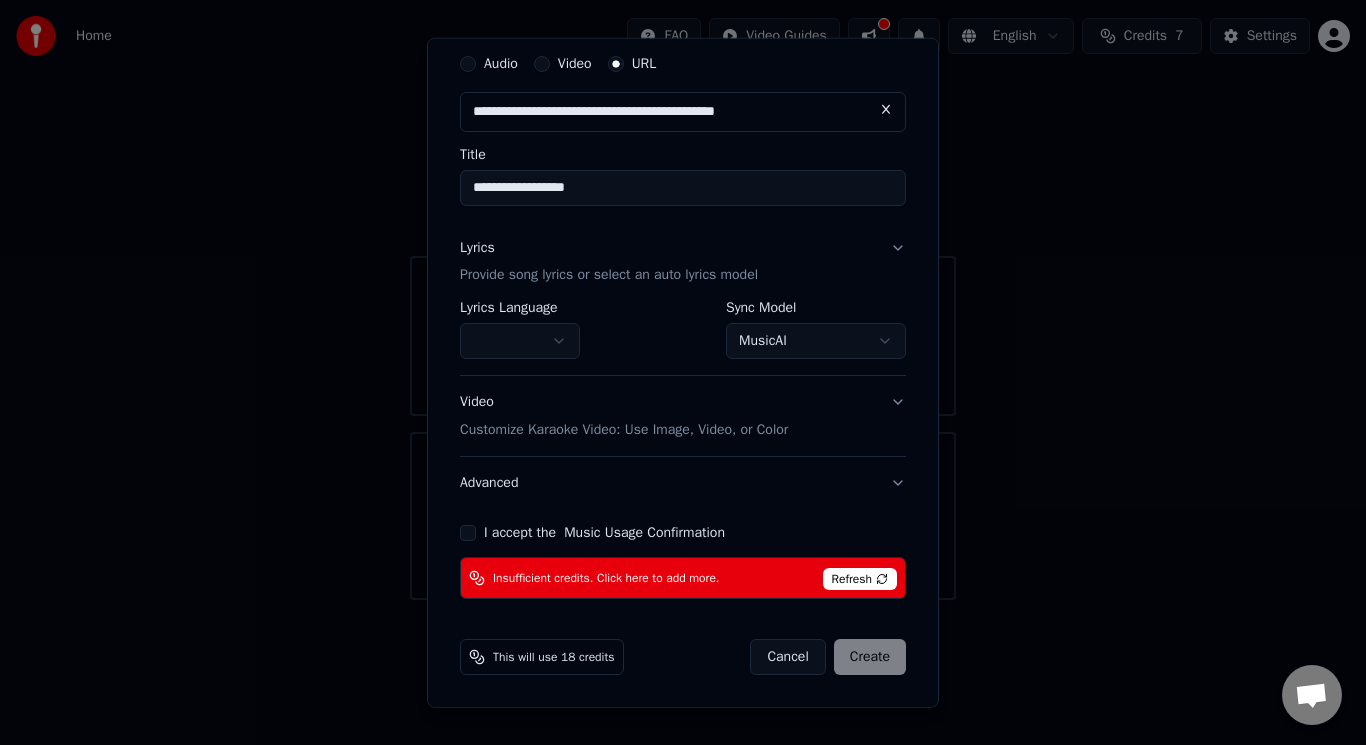 scroll, scrollTop: 0, scrollLeft: 0, axis: both 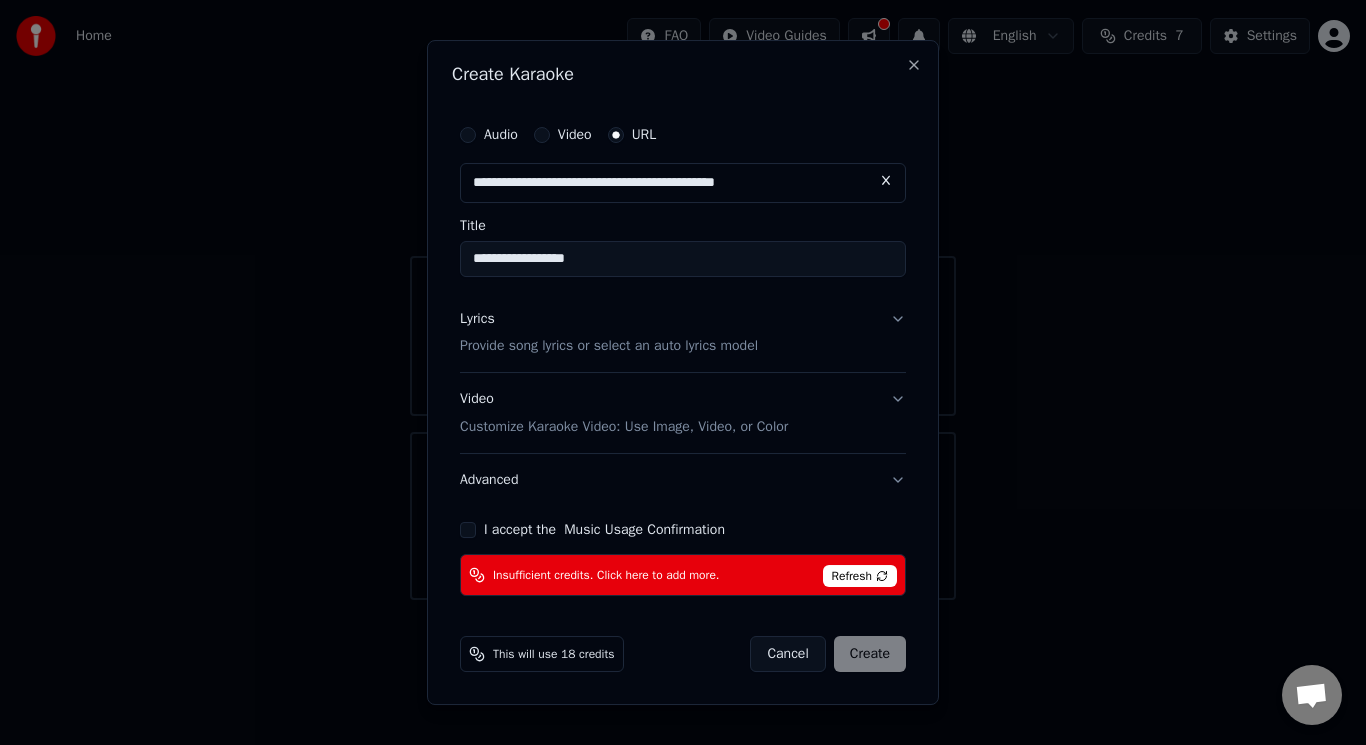 click on "Lyrics Provide song lyrics or select an auto lyrics model" at bounding box center [683, 333] 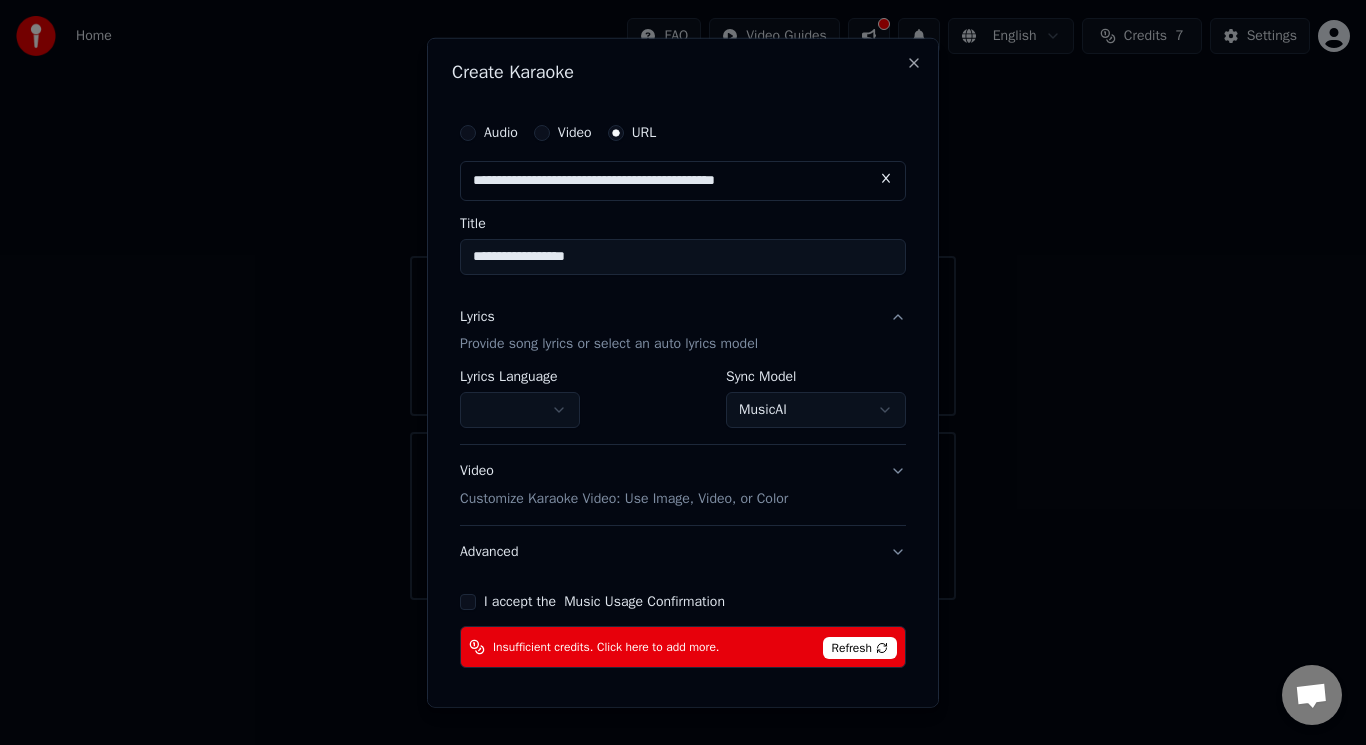 click on "**********" at bounding box center (683, 300) 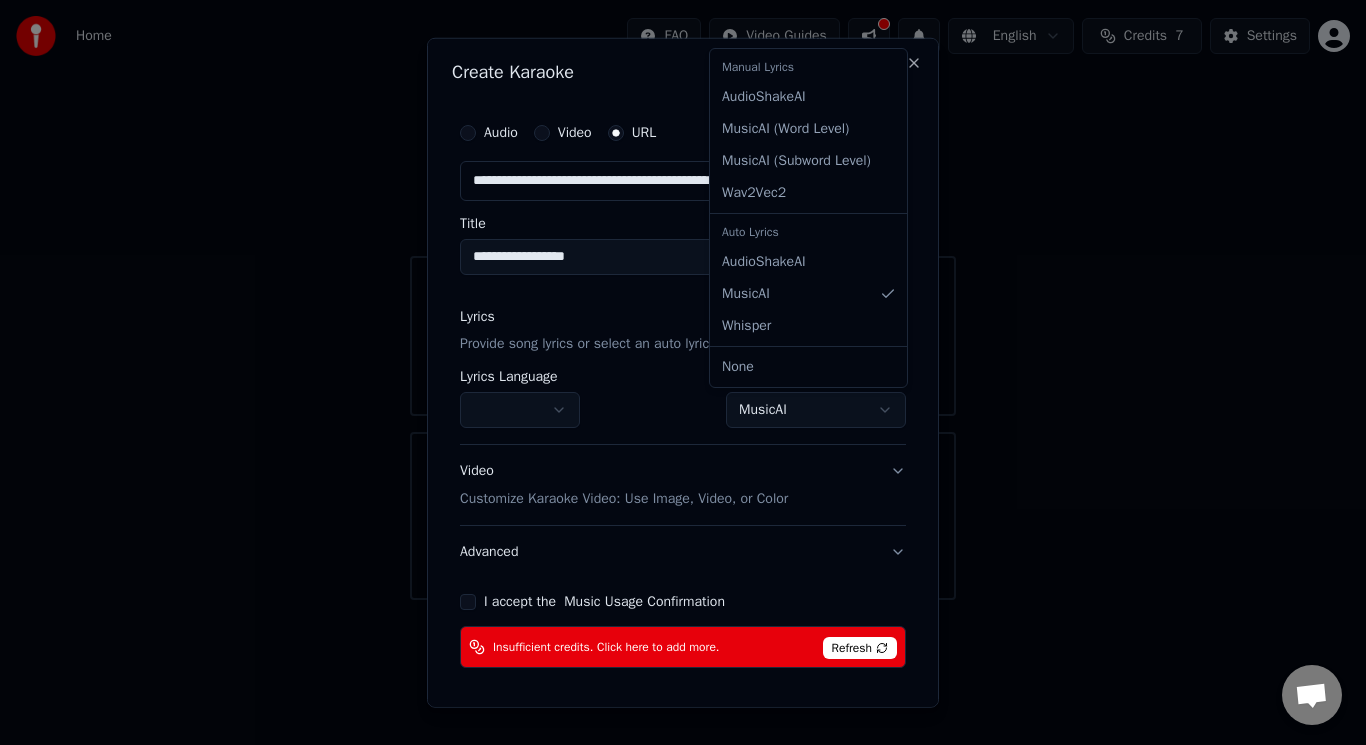 select on "**********" 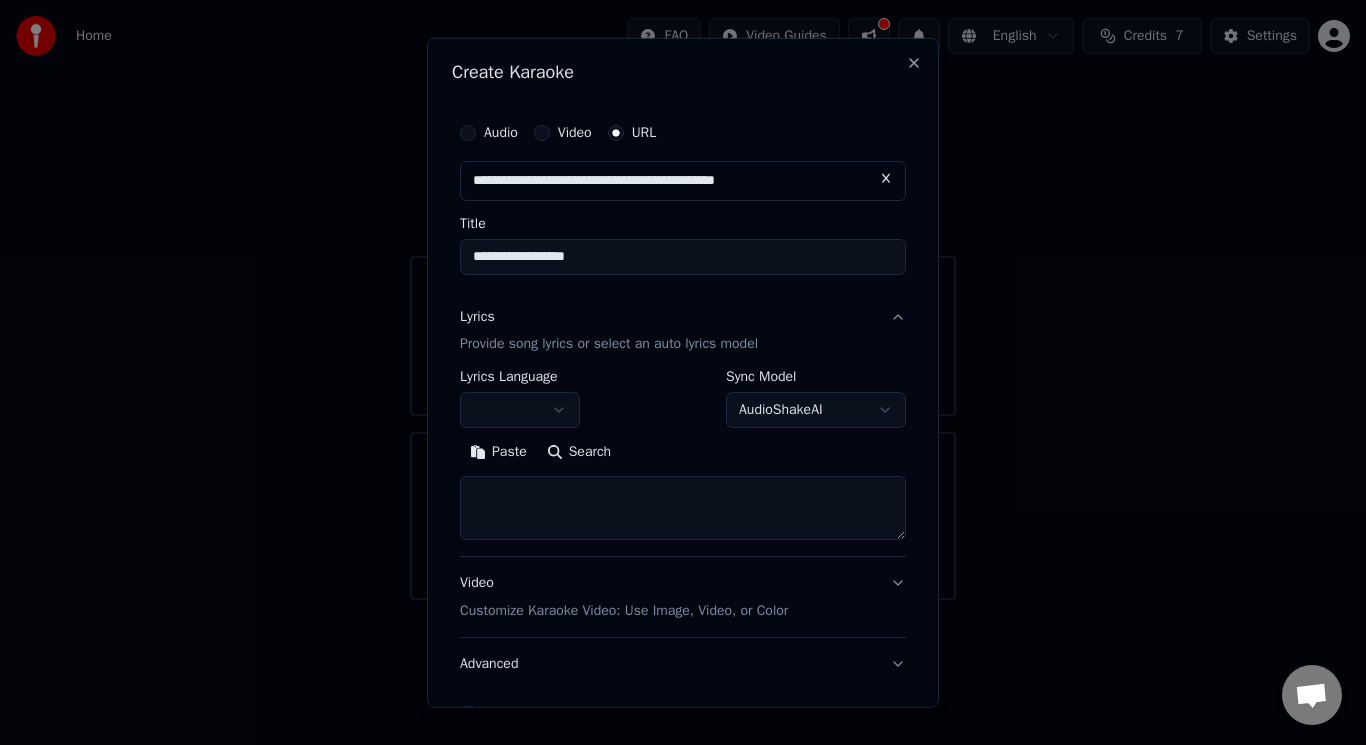 click at bounding box center (520, 410) 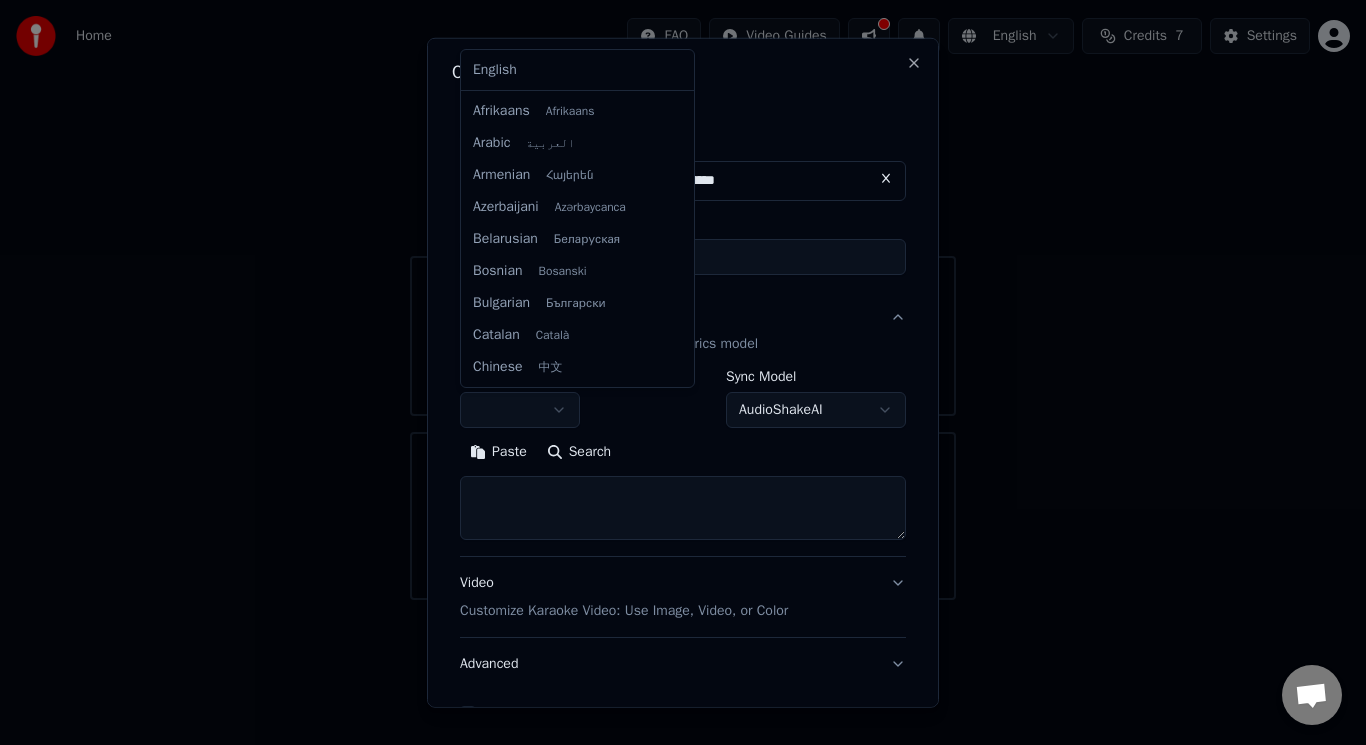 click on "**********" at bounding box center [683, 300] 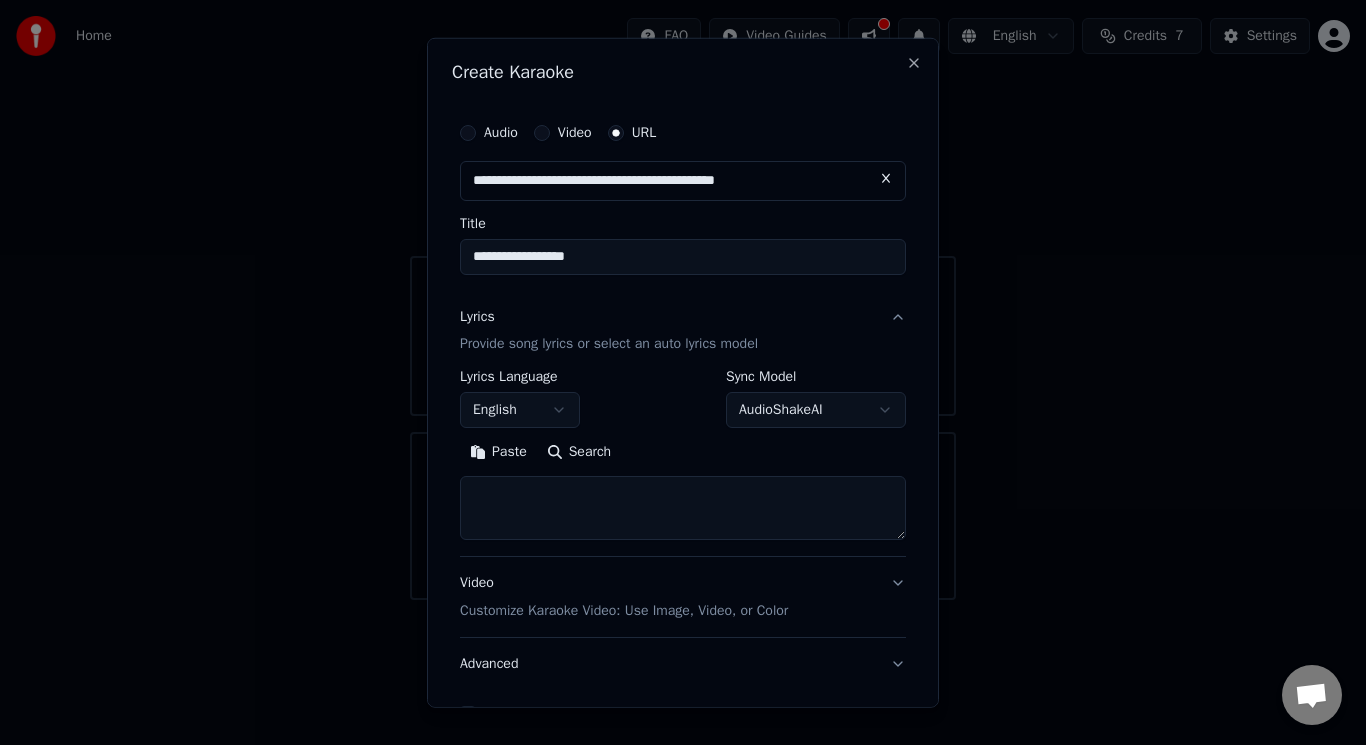 click on "Search" at bounding box center [579, 452] 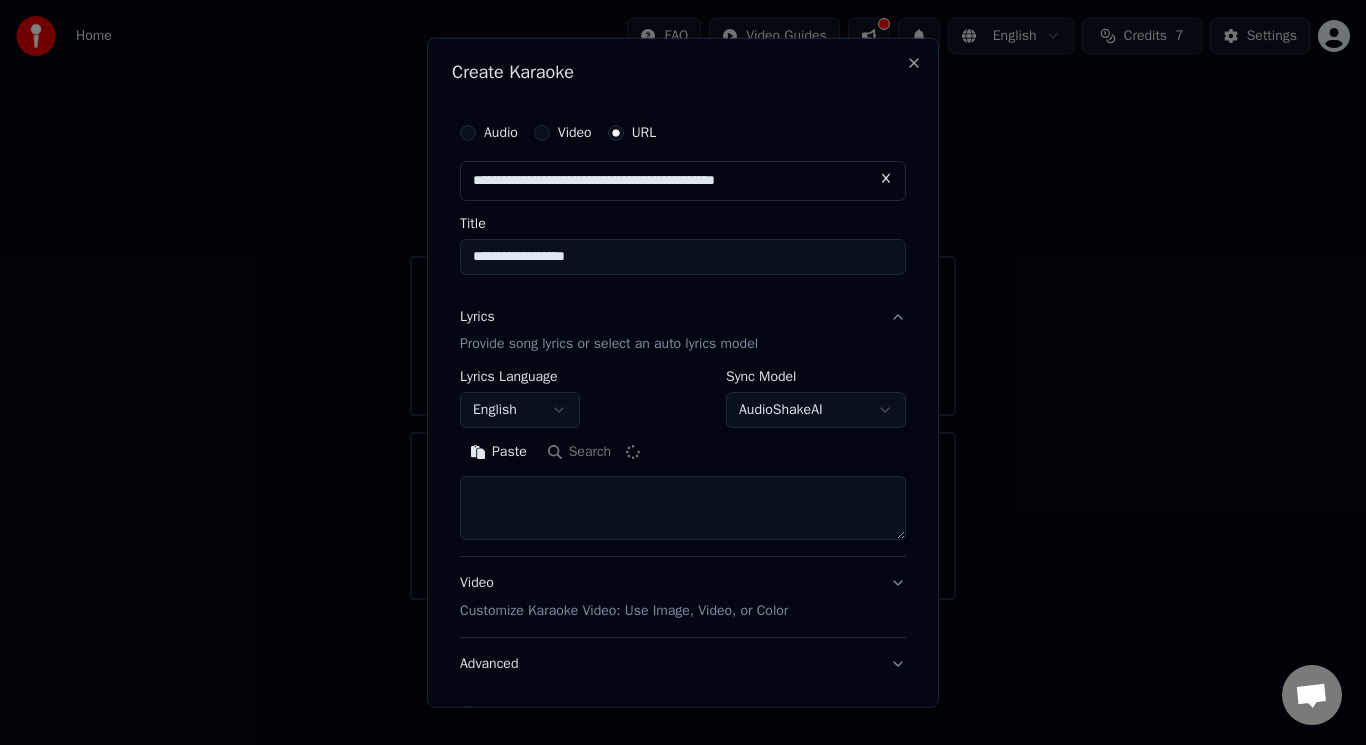 type on "**********" 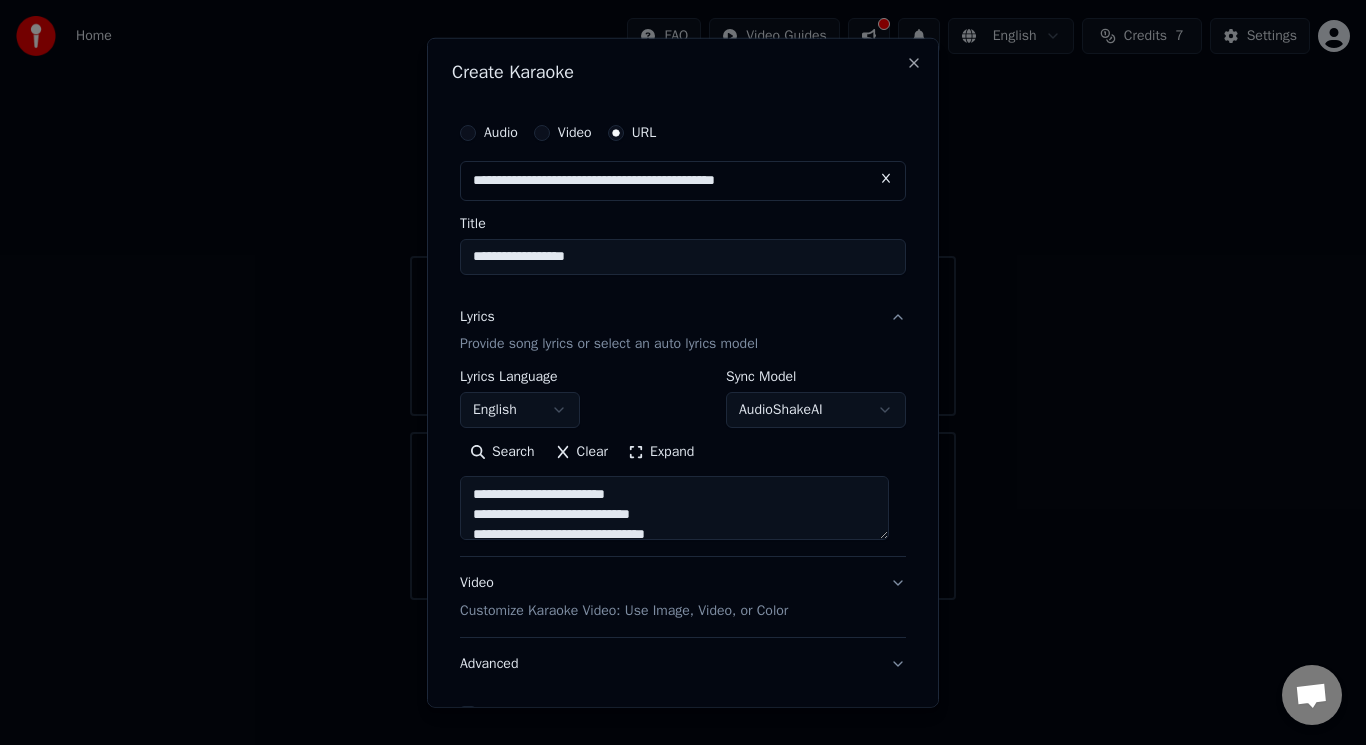 click on "Expand" at bounding box center (661, 452) 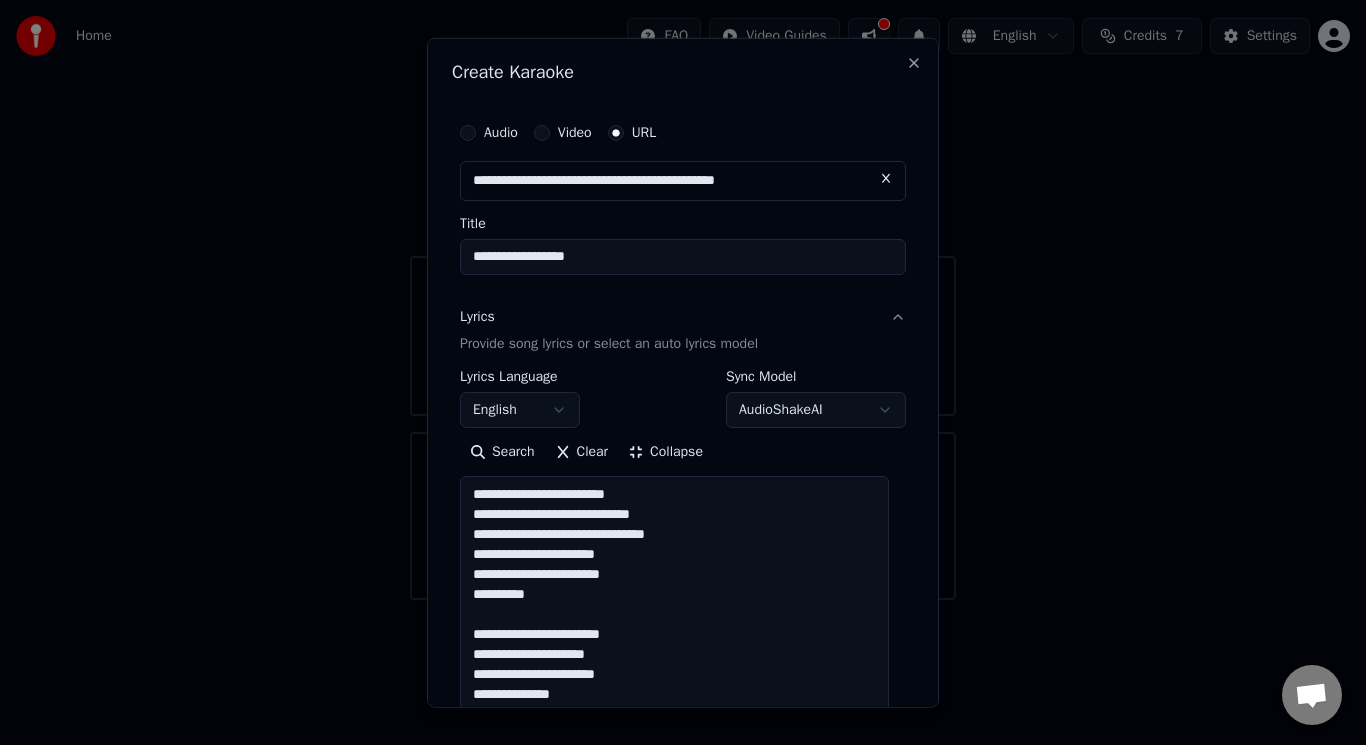 scroll, scrollTop: 2, scrollLeft: 0, axis: vertical 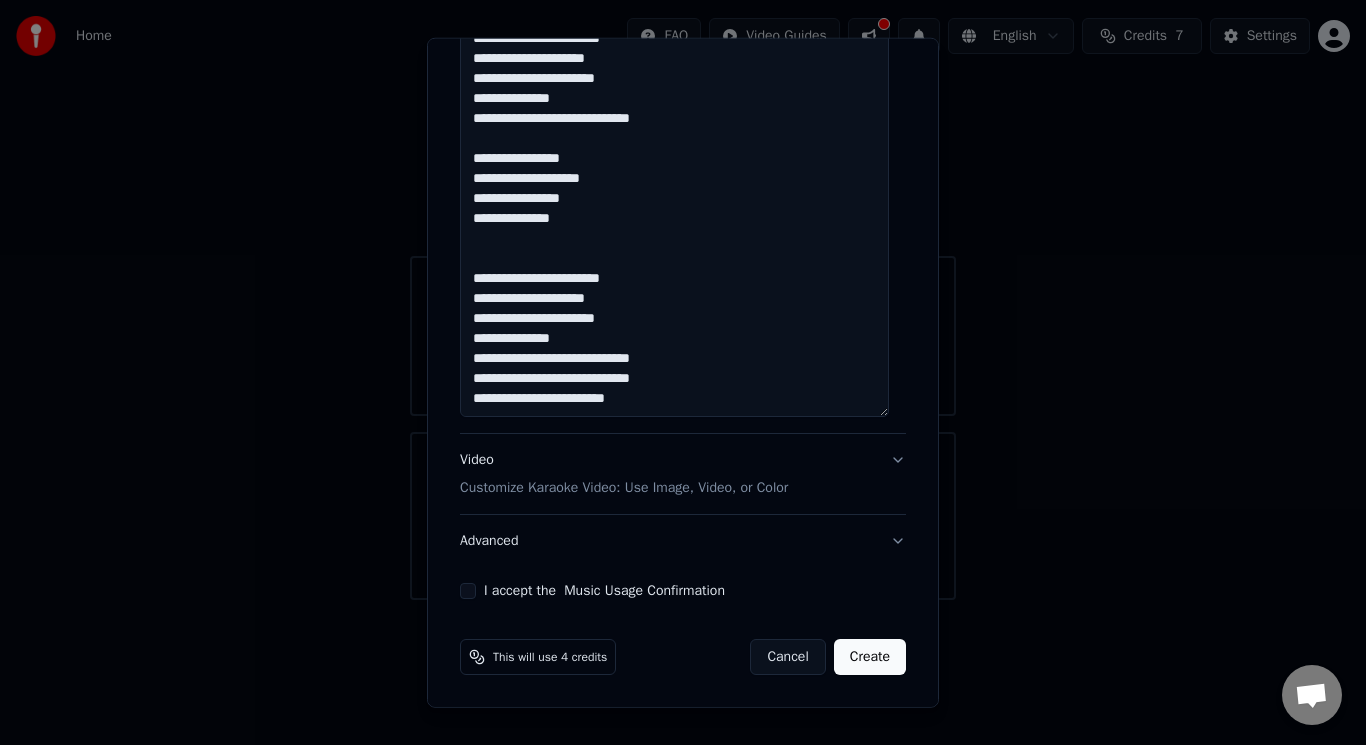 click on "Video Customize Karaoke Video: Use Image, Video, or Color" at bounding box center (683, 474) 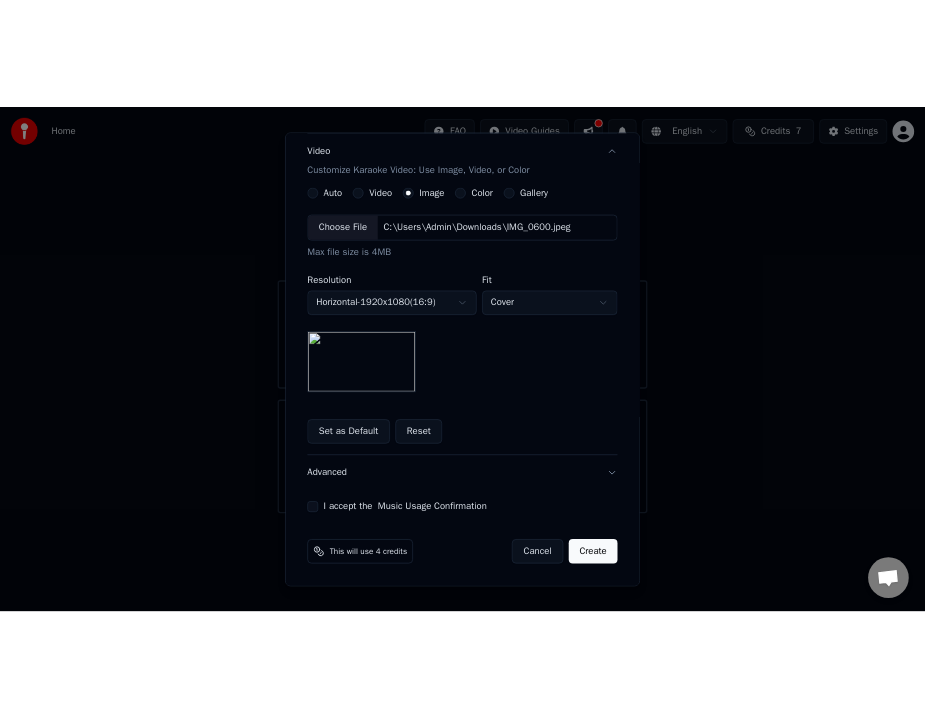 scroll, scrollTop: 331, scrollLeft: 0, axis: vertical 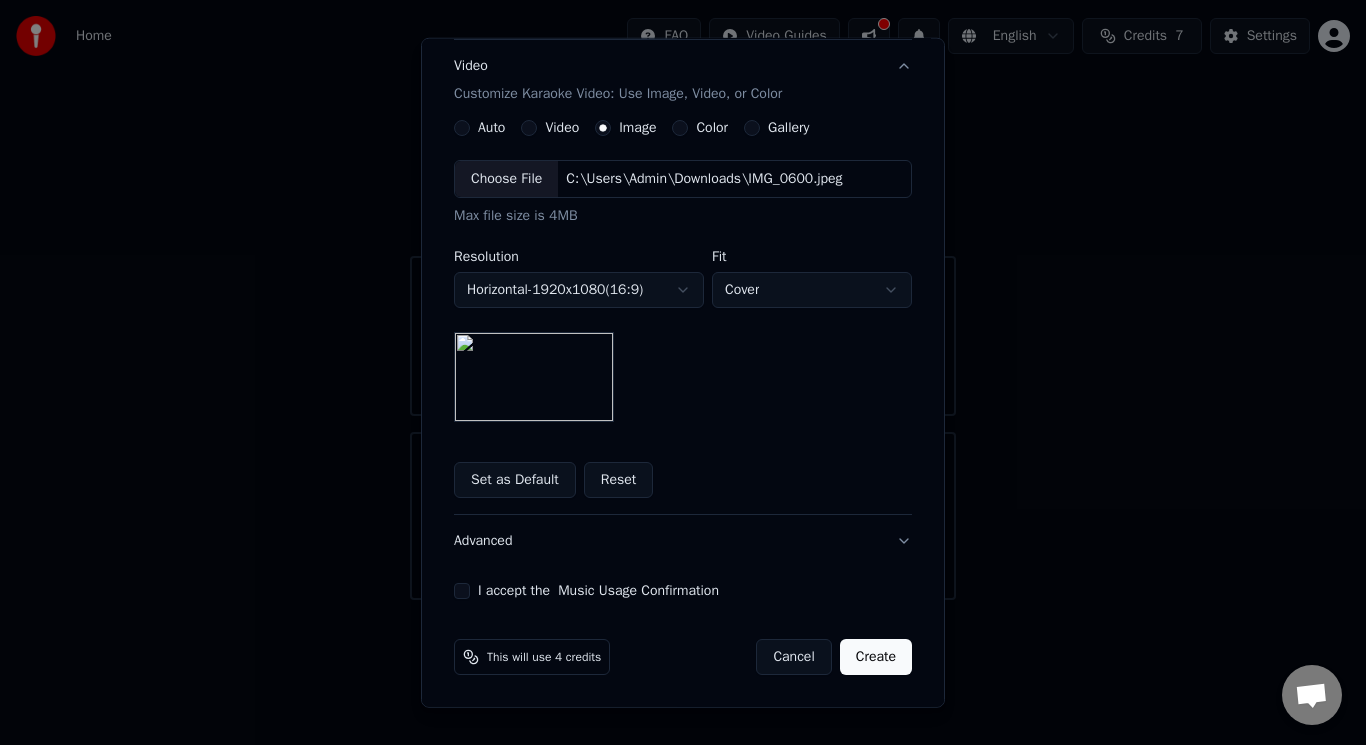 click at bounding box center [534, 377] 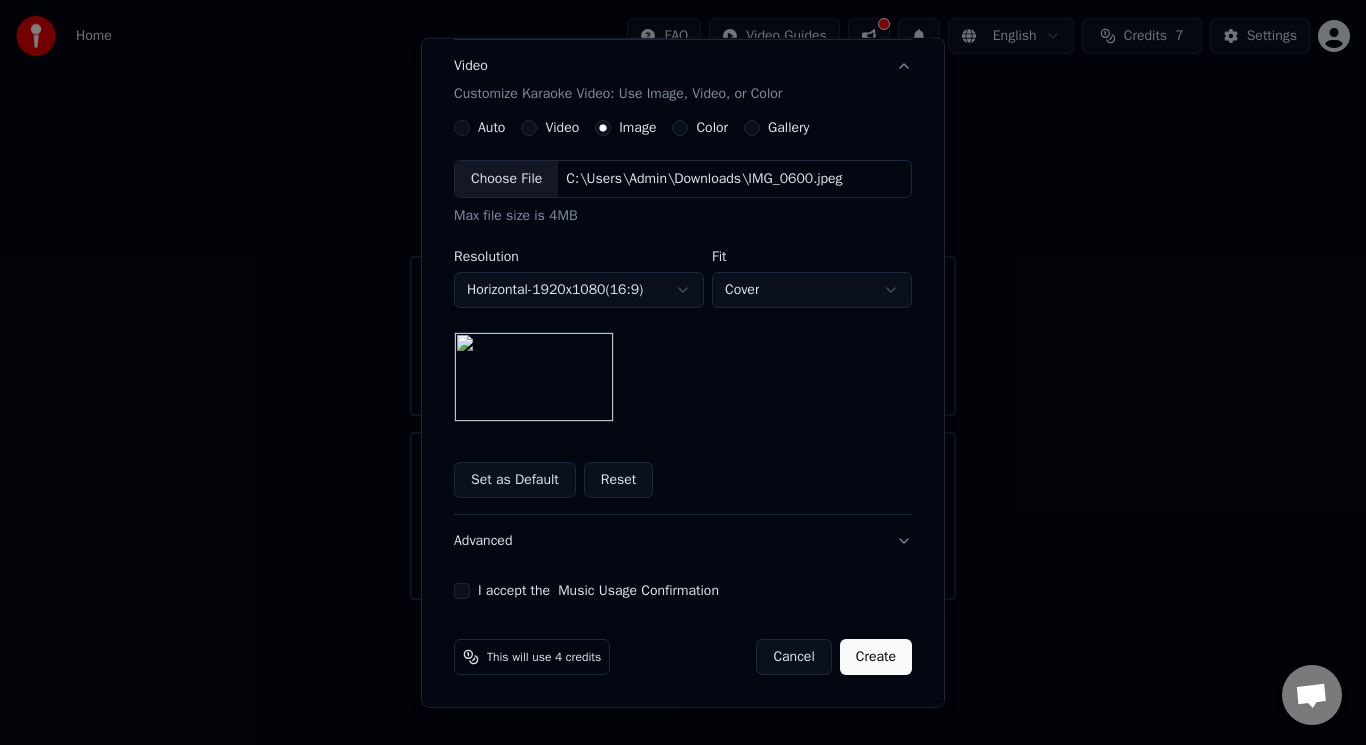 click at bounding box center (534, 377) 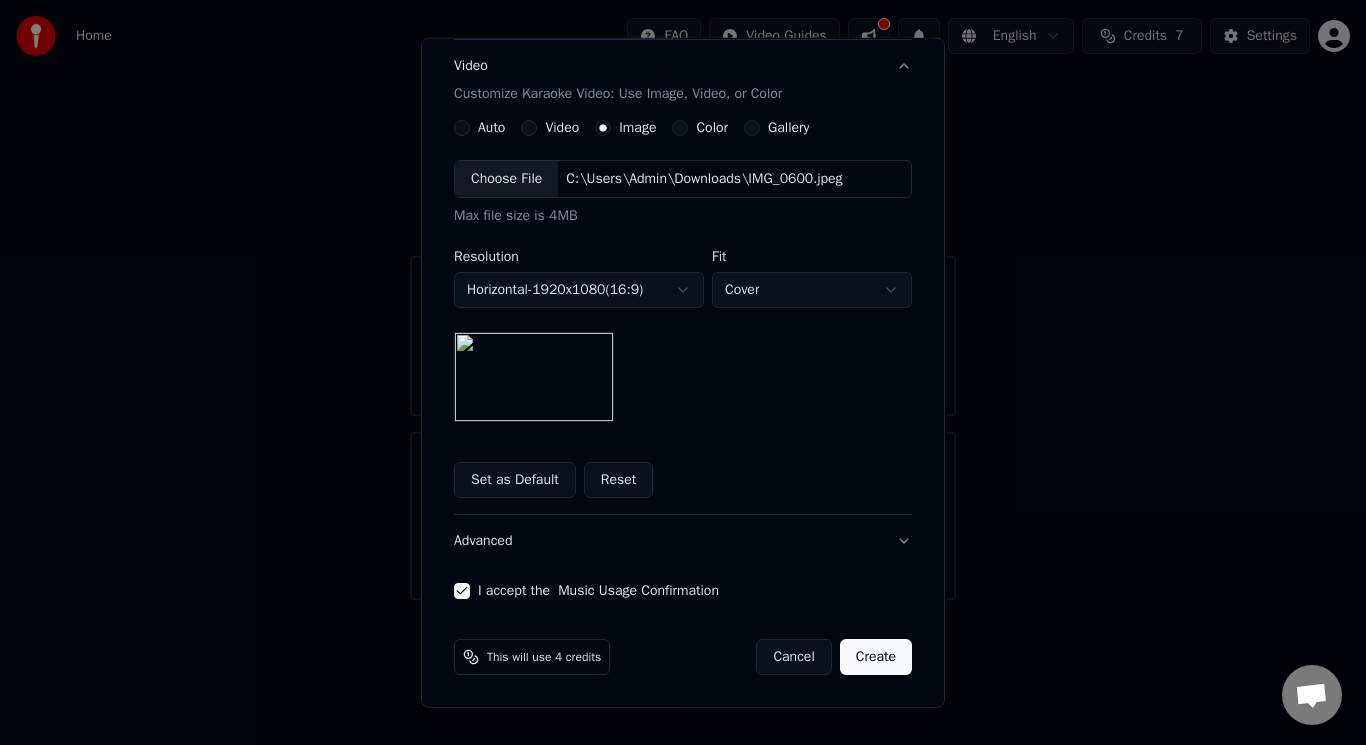 click on "Create" at bounding box center [876, 657] 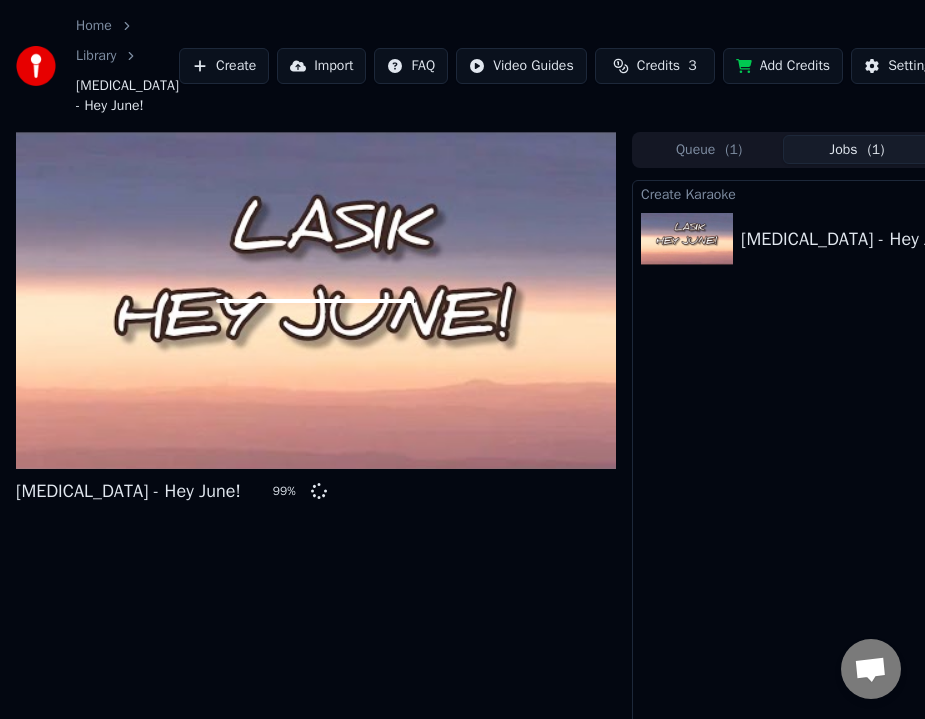 scroll, scrollTop: 0, scrollLeft: 157, axis: horizontal 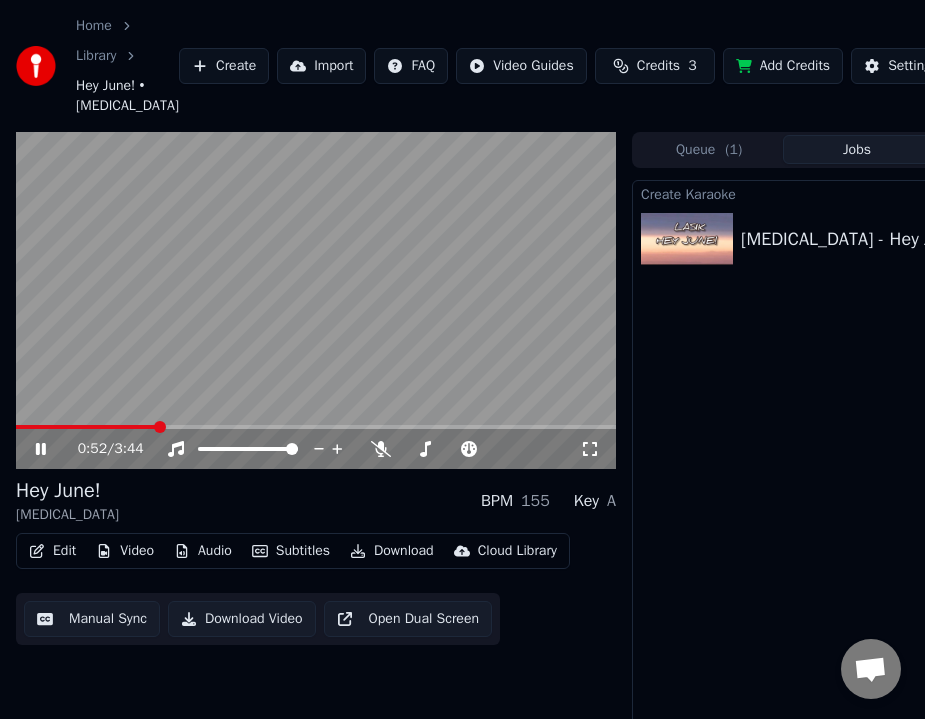 click at bounding box center (86, 427) 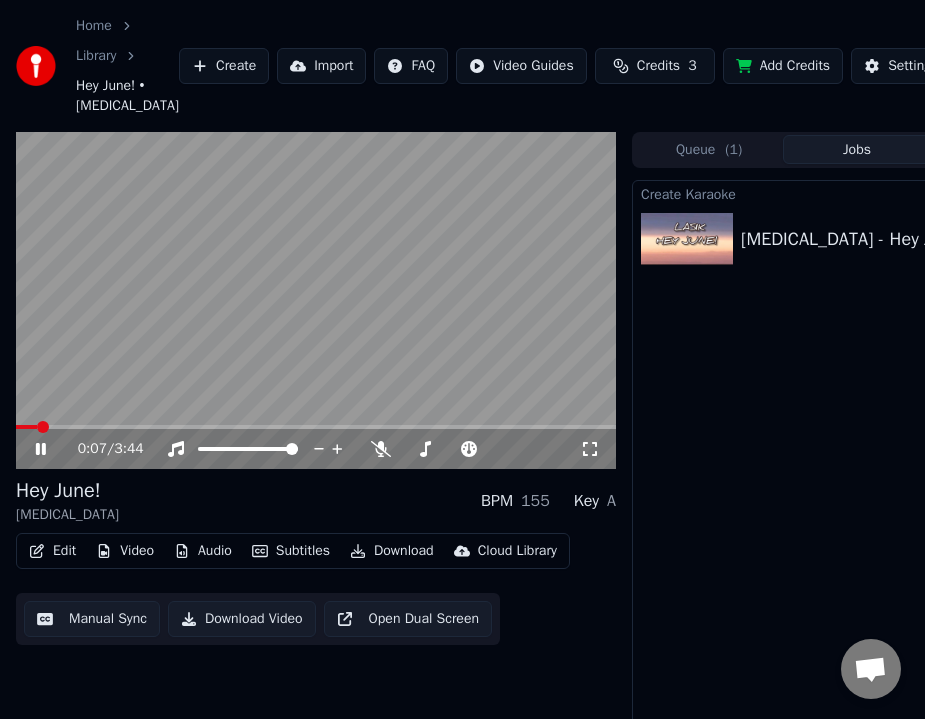 click at bounding box center (26, 427) 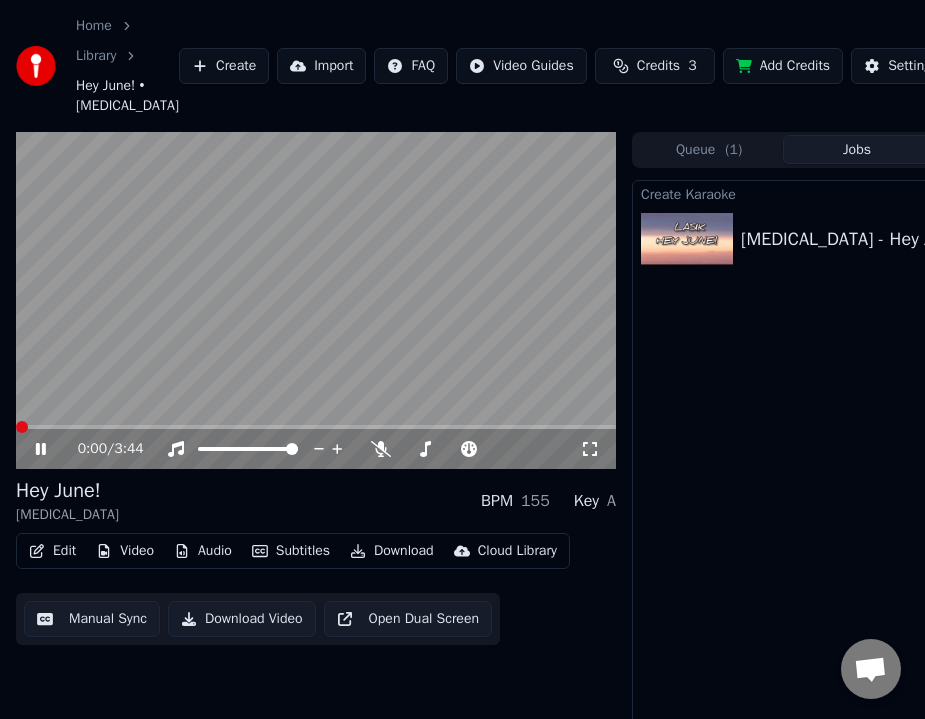 click at bounding box center (16, 427) 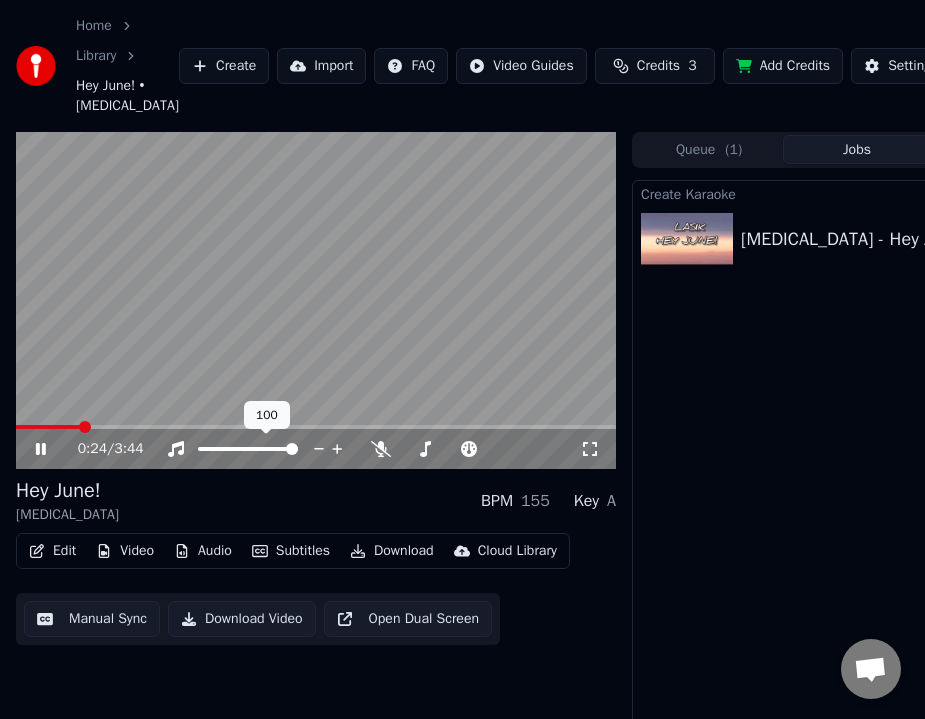 click at bounding box center (292, 449) 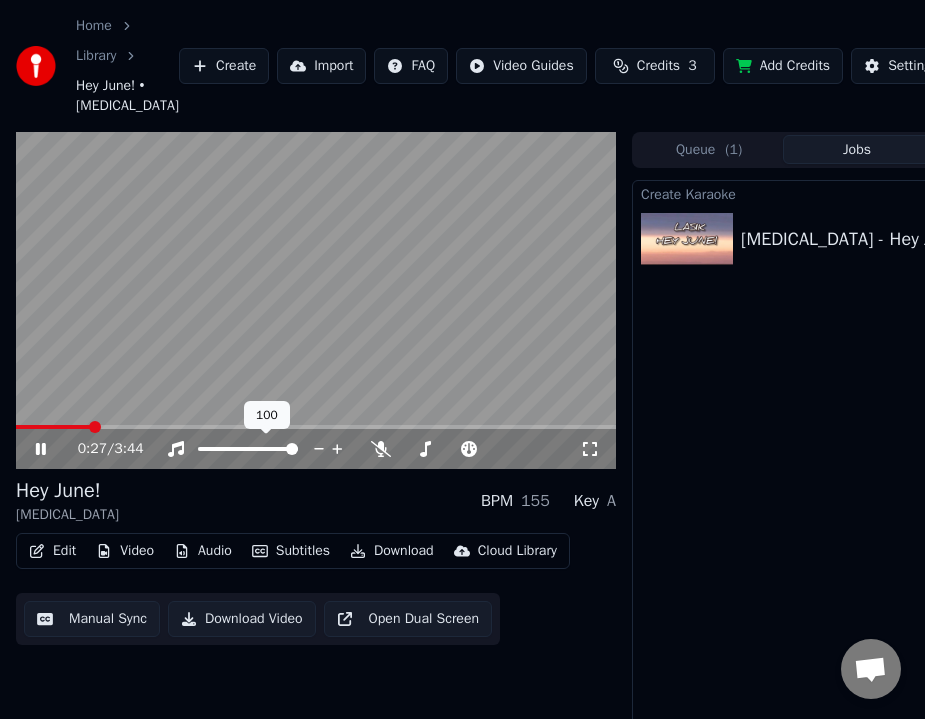 click at bounding box center (292, 449) 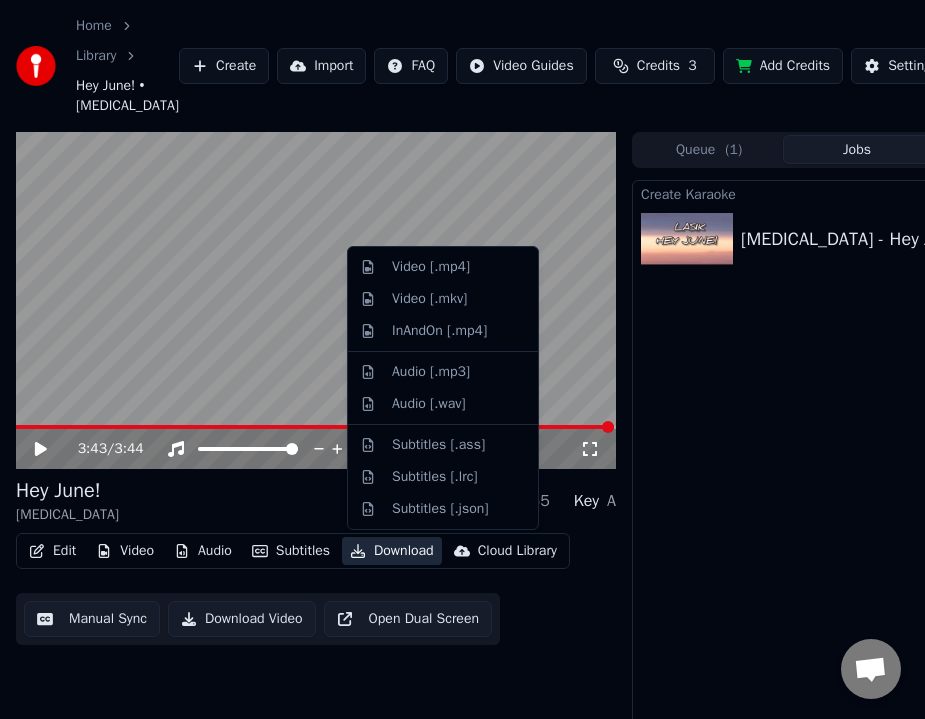 click on "Download" at bounding box center [392, 551] 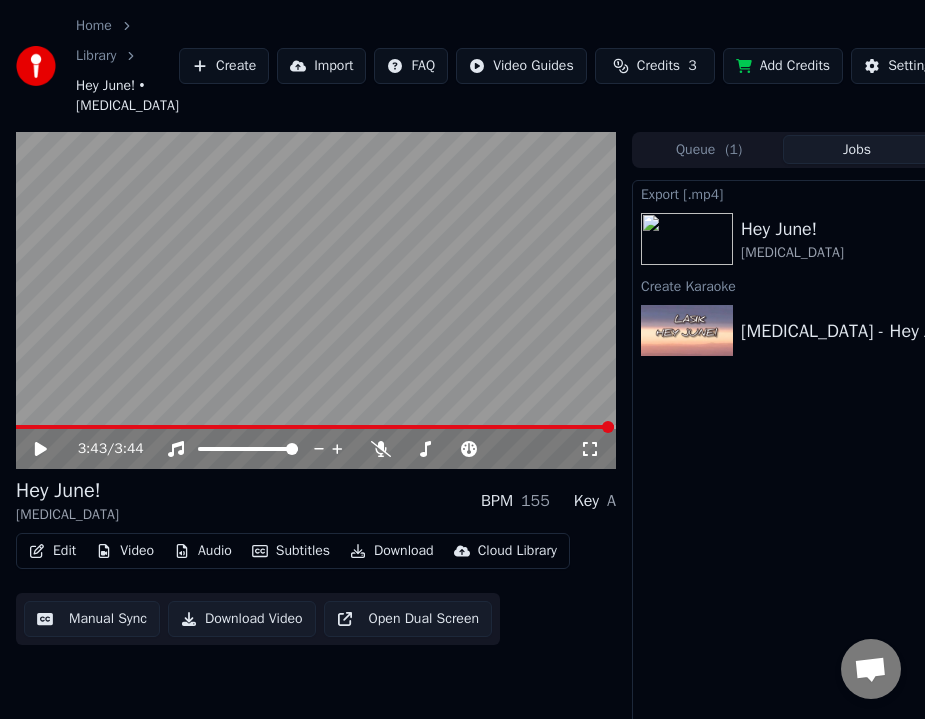 scroll, scrollTop: 0, scrollLeft: 157, axis: horizontal 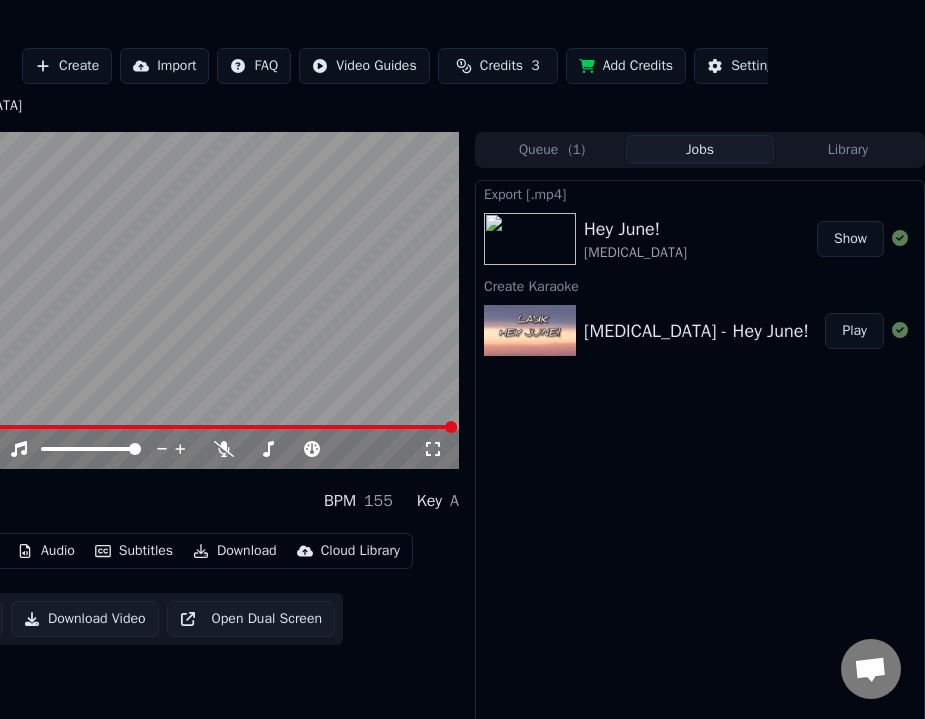 click on "Home Library Hey June! • [MEDICAL_DATA] Create Import FAQ Video Guides Credits 3 Add Credits Settings 3:43  /  3:44 Hey June! [MEDICAL_DATA] BPM 155 Key A Edit Video Audio Subtitles Download Cloud Library Manual Sync Download Video Open Dual Screen Queue ( 1 ) Jobs Library Export [.mp4] Hey June! [MEDICAL_DATA] Show Create Karaoke [MEDICAL_DATA] - Hey June!  Play" at bounding box center [305, 359] 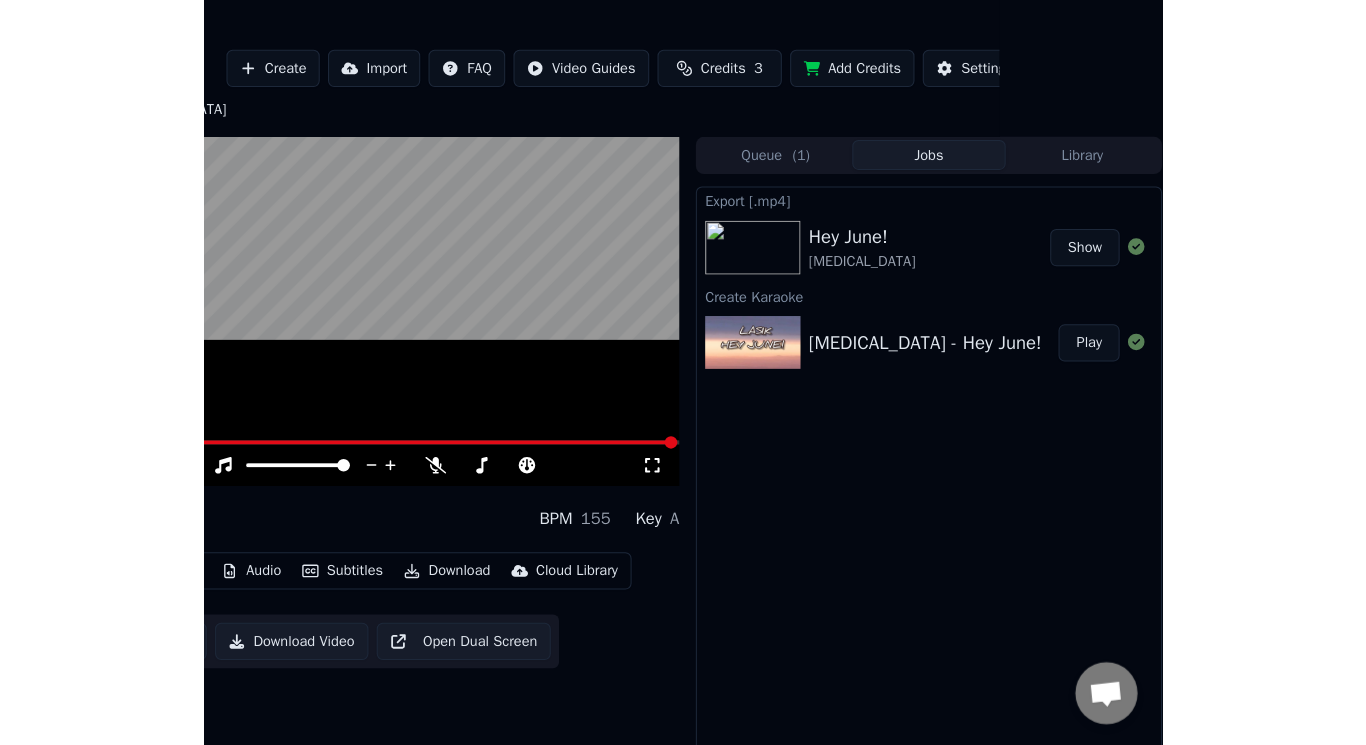 scroll, scrollTop: 0, scrollLeft: 0, axis: both 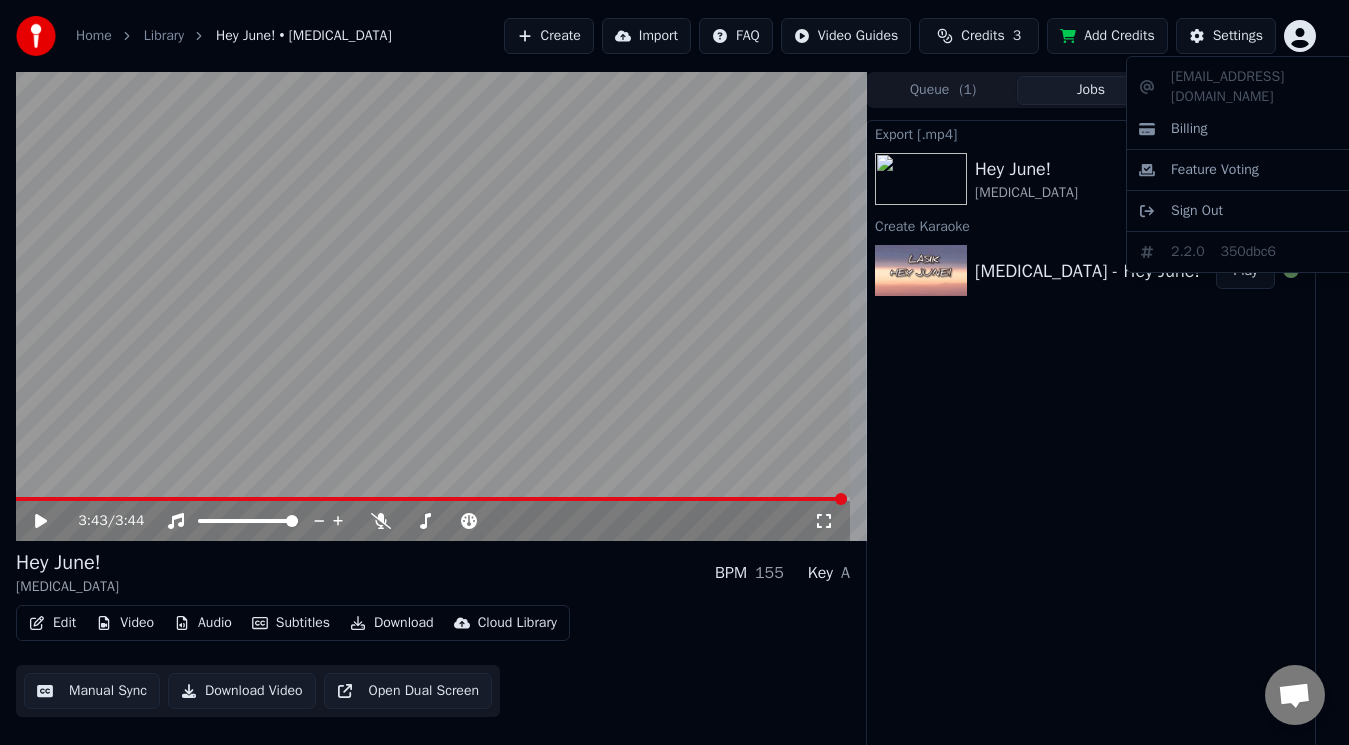 click on "Home Library Hey June! • [MEDICAL_DATA] Create Import FAQ Video Guides Credits 3 Add Credits Settings 3:43  /  3:44 Hey June! [MEDICAL_DATA] BPM 155 Key A Edit Video Audio Subtitles Download Cloud Library Manual Sync Download Video Open Dual Screen Queue ( 1 ) Jobs Library Export [.mp4] Hey June! [MEDICAL_DATA] Show Create Karaoke [MEDICAL_DATA] - Hey June!  Play [EMAIL_ADDRESS][DOMAIN_NAME] Billing Feature Voting Sign Out 2.2.0 350dbc6" at bounding box center (674, 372) 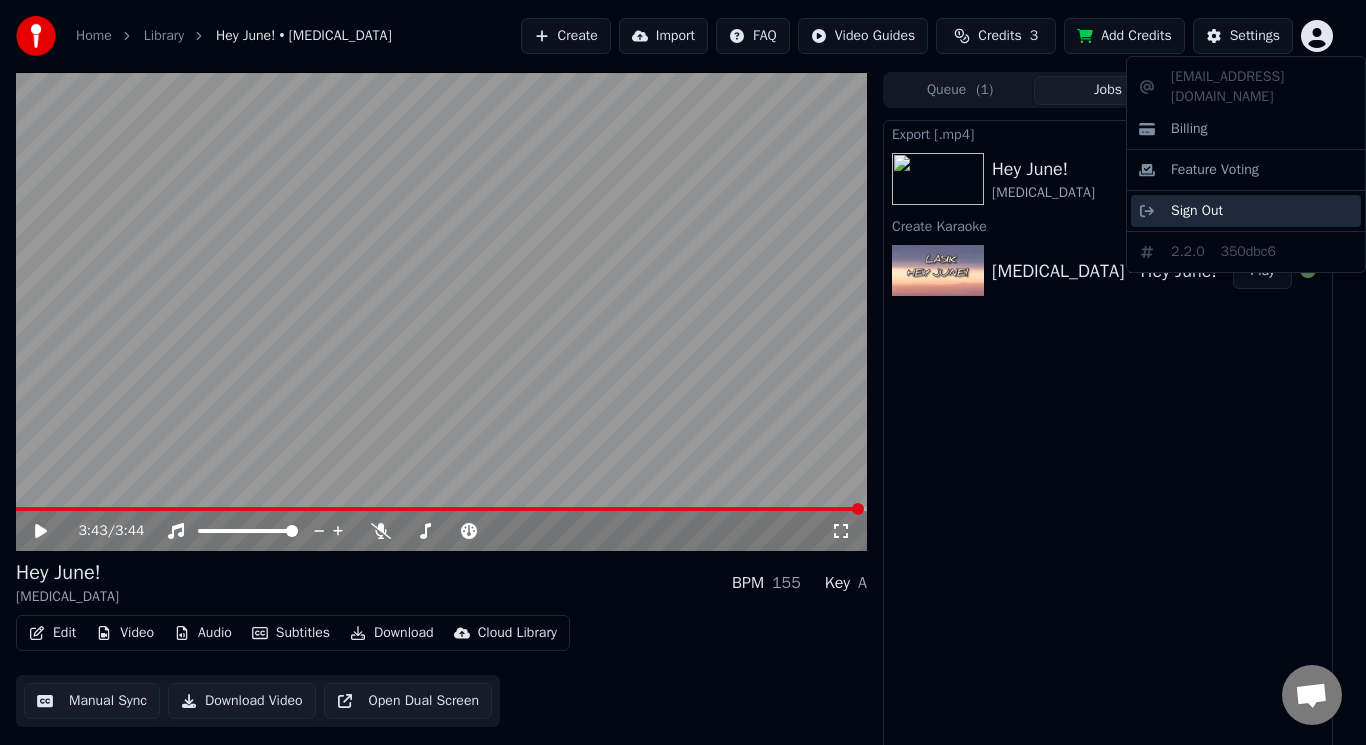 click on "Sign Out" at bounding box center [1246, 211] 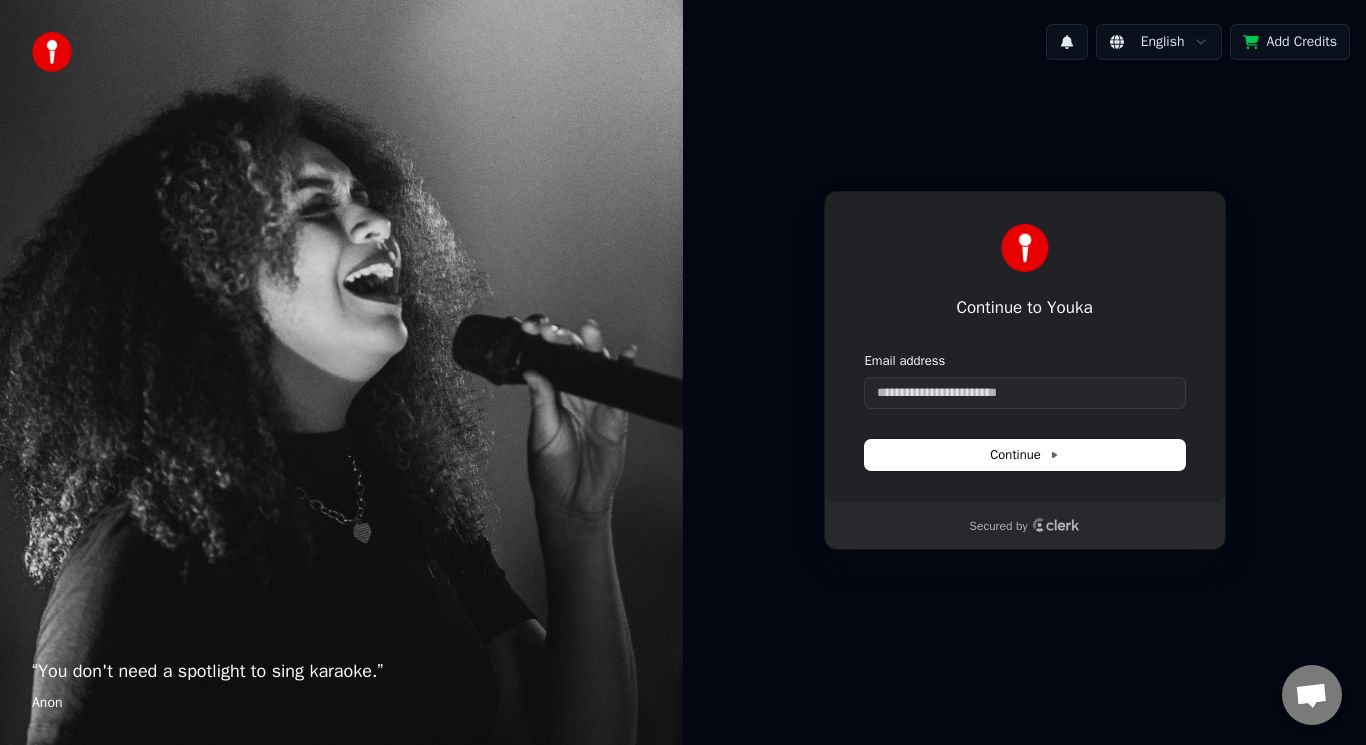 type 